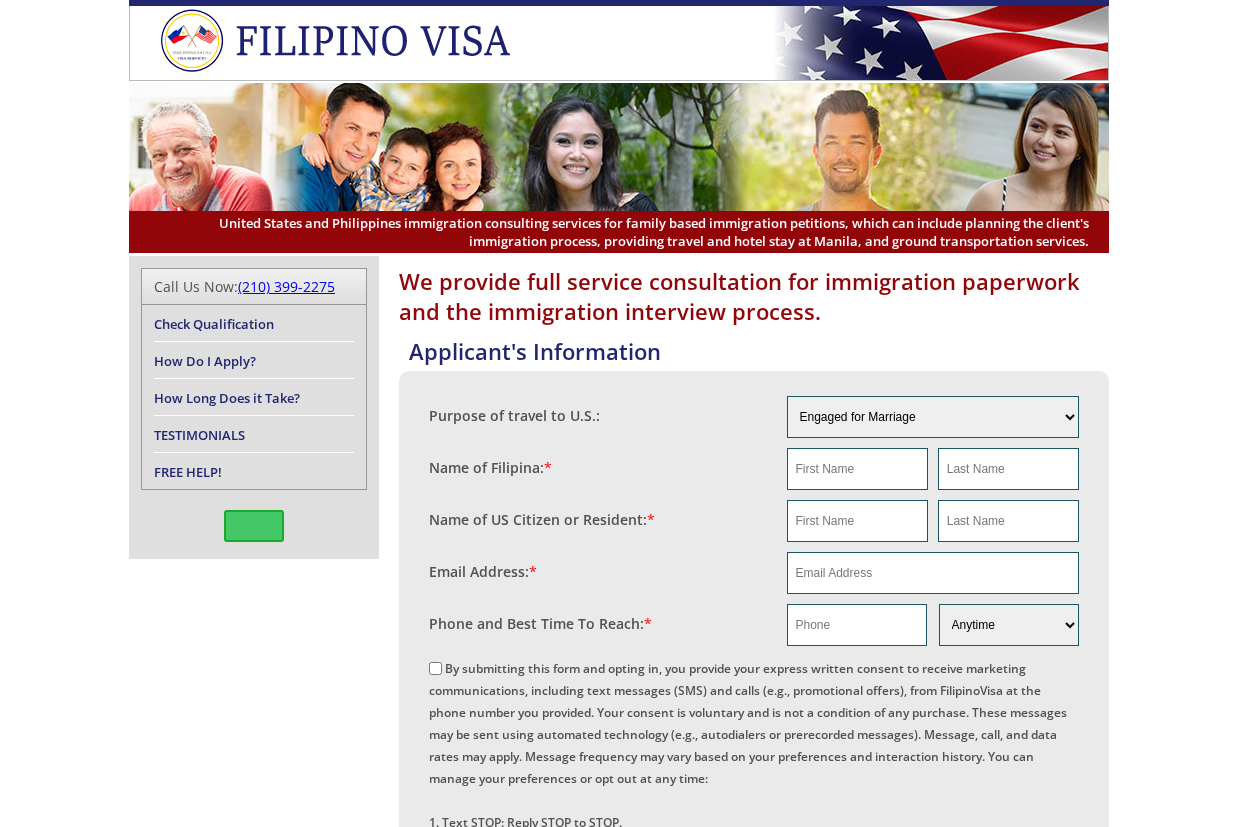 scroll, scrollTop: 0, scrollLeft: 0, axis: both 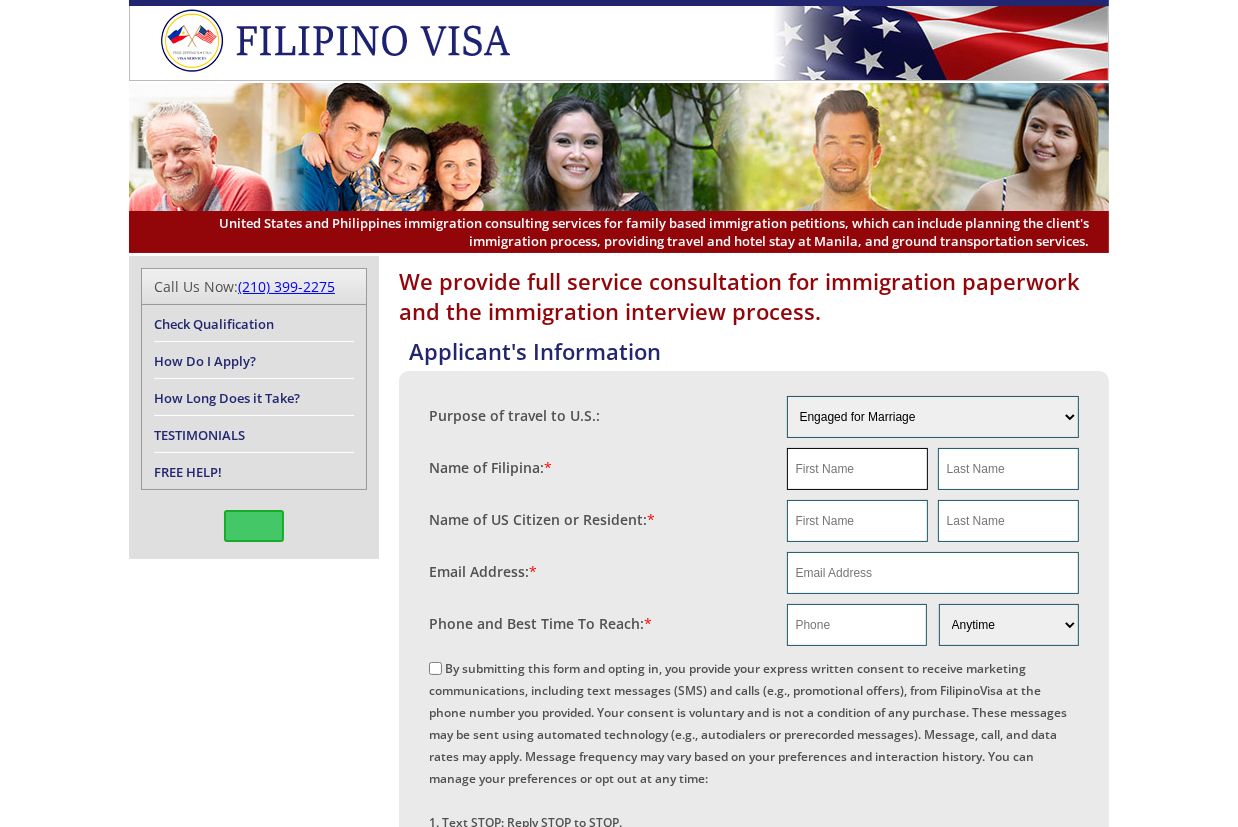 click at bounding box center (857, 469) 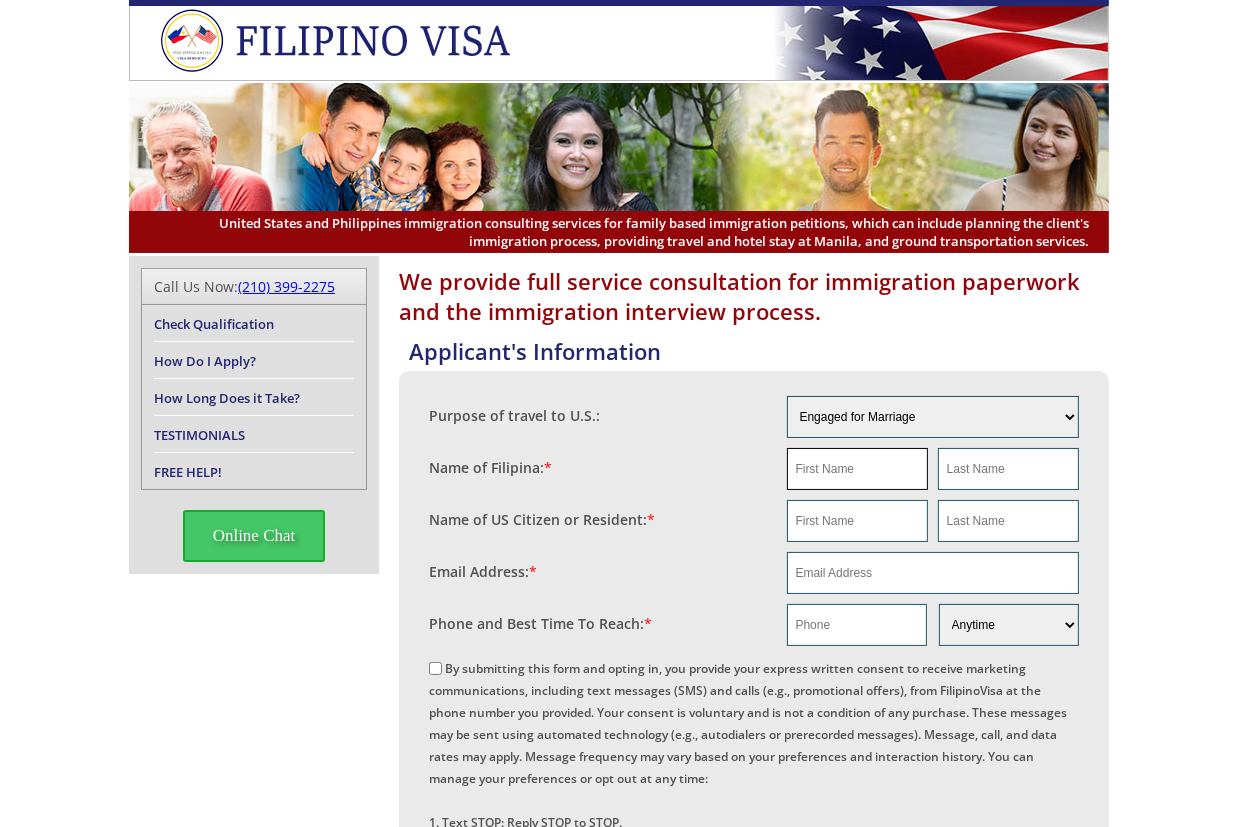 click at bounding box center (857, 469) 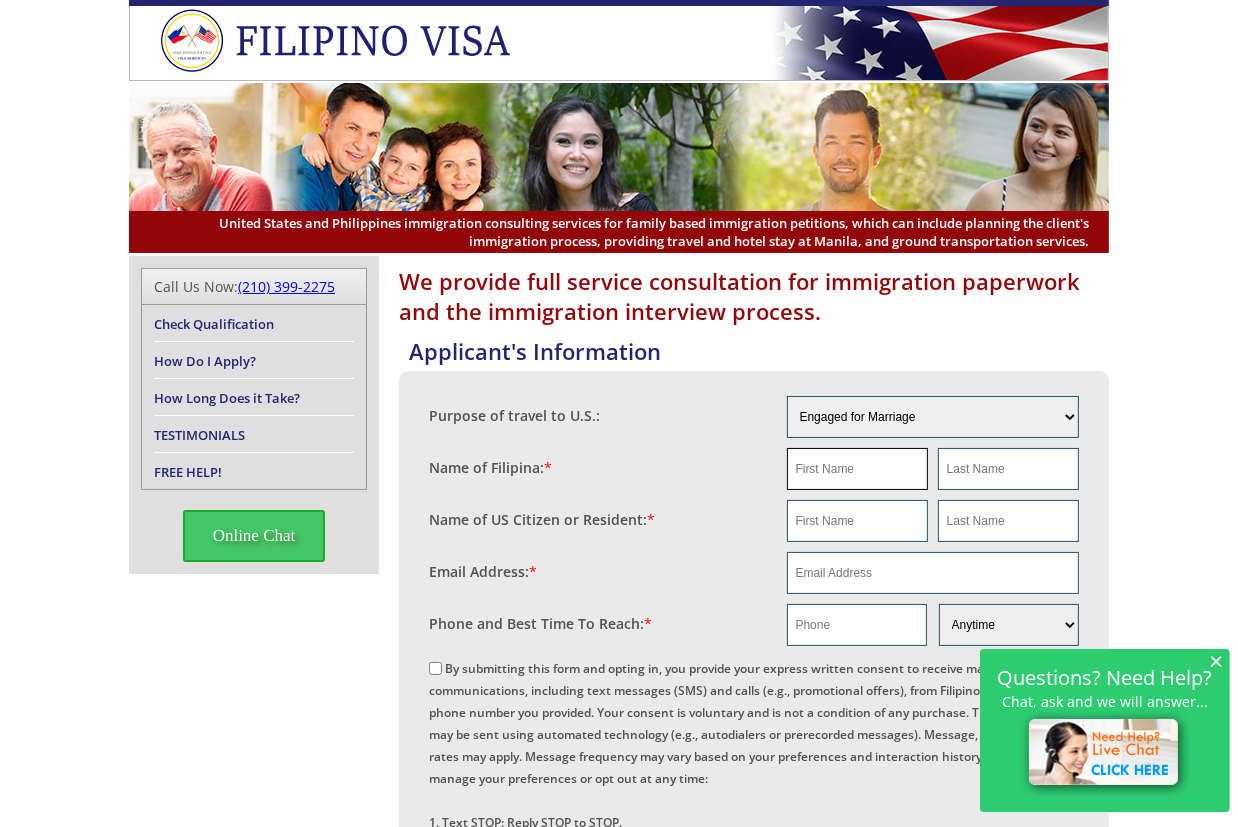 click at bounding box center (857, 469) 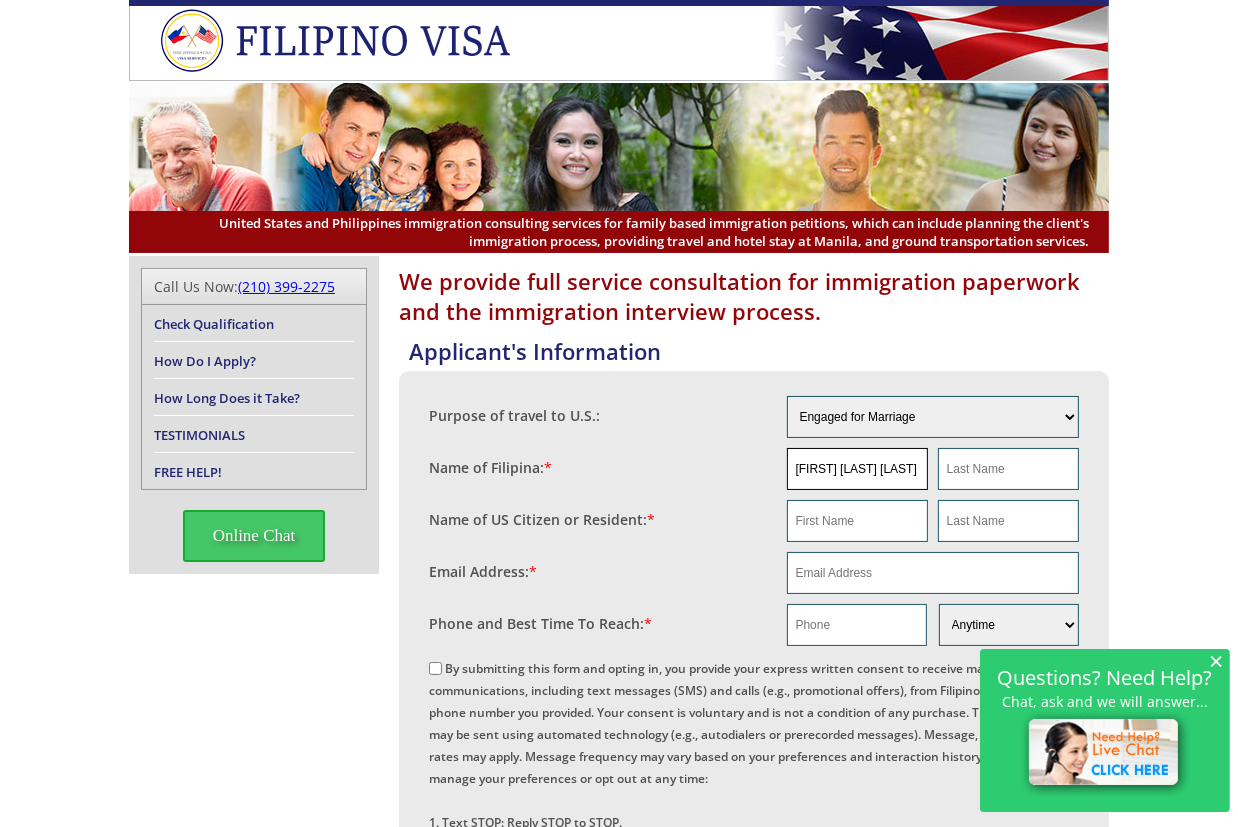 click on "[FIRST] [LAST] [LAST]" at bounding box center (857, 469) 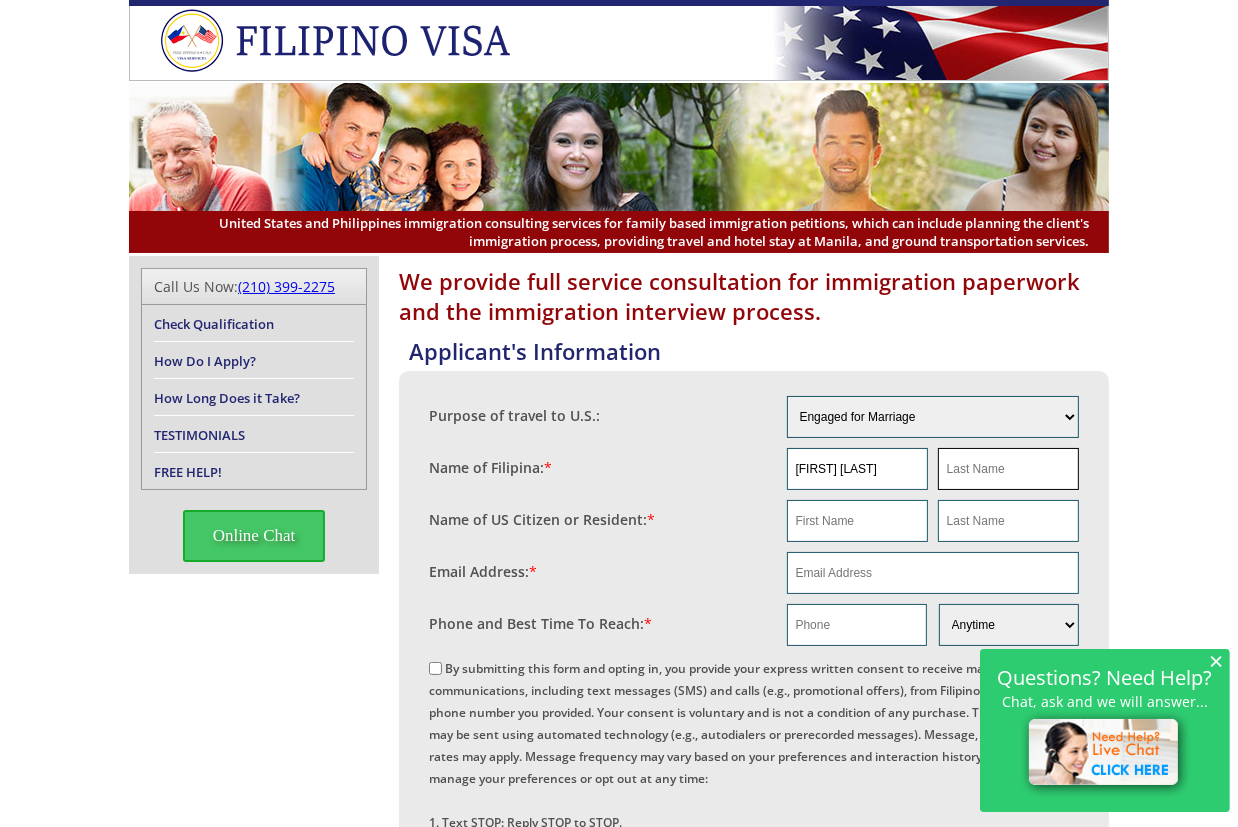 type on "[FIRST] [LAST]" 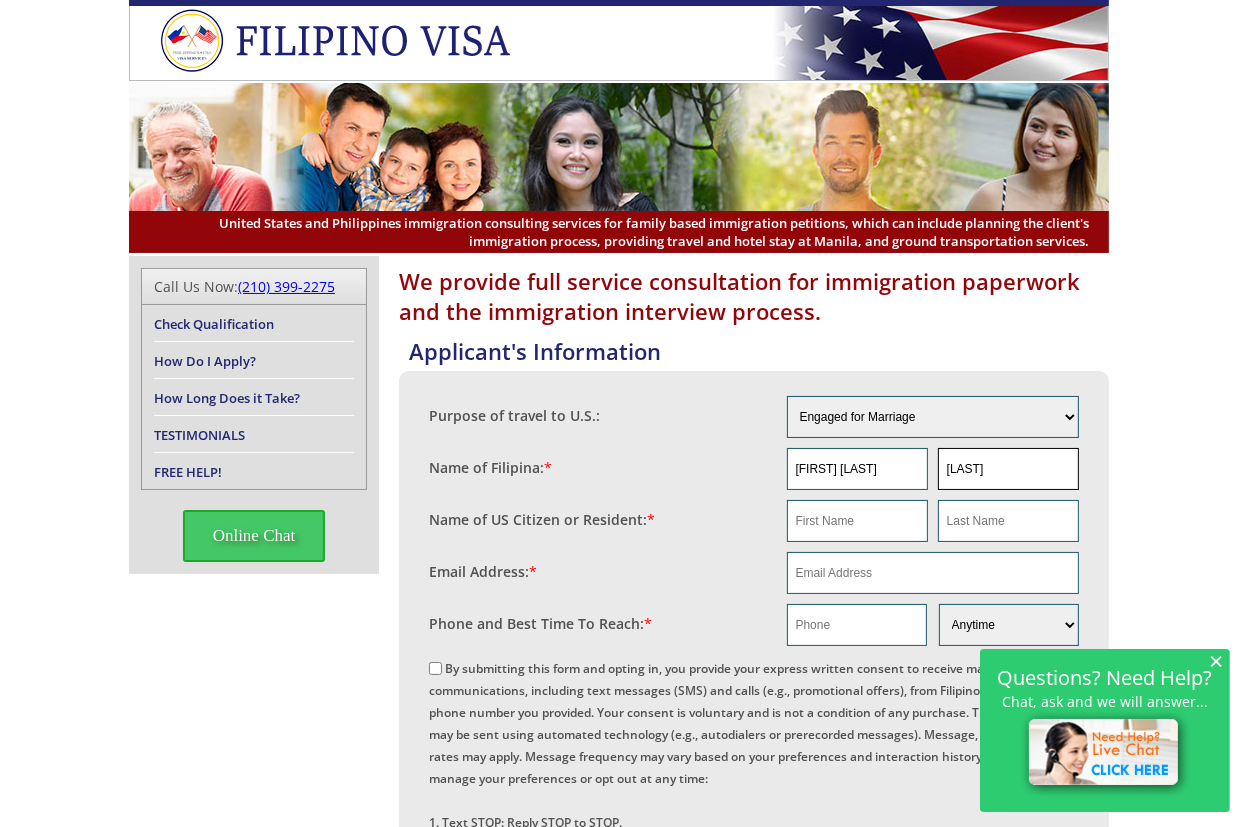 type on "[LAST]" 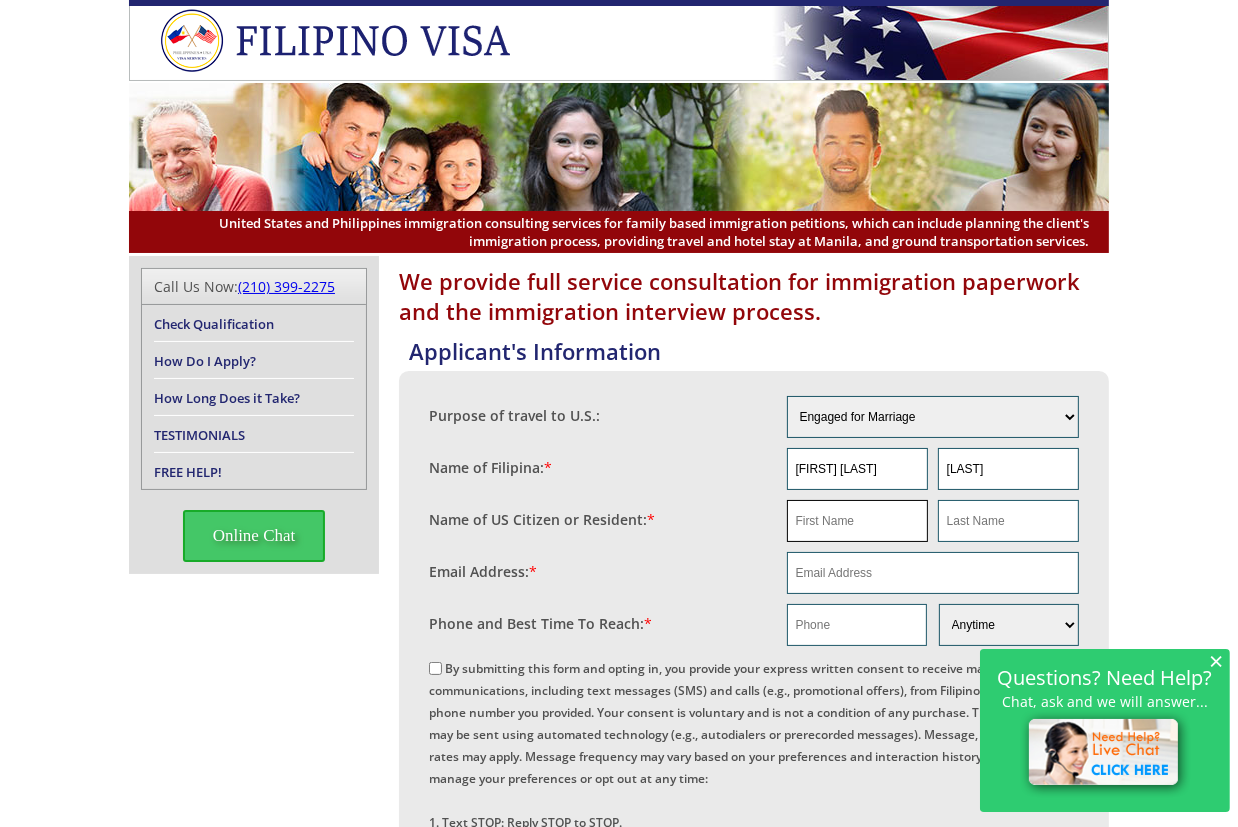 click at bounding box center (857, 521) 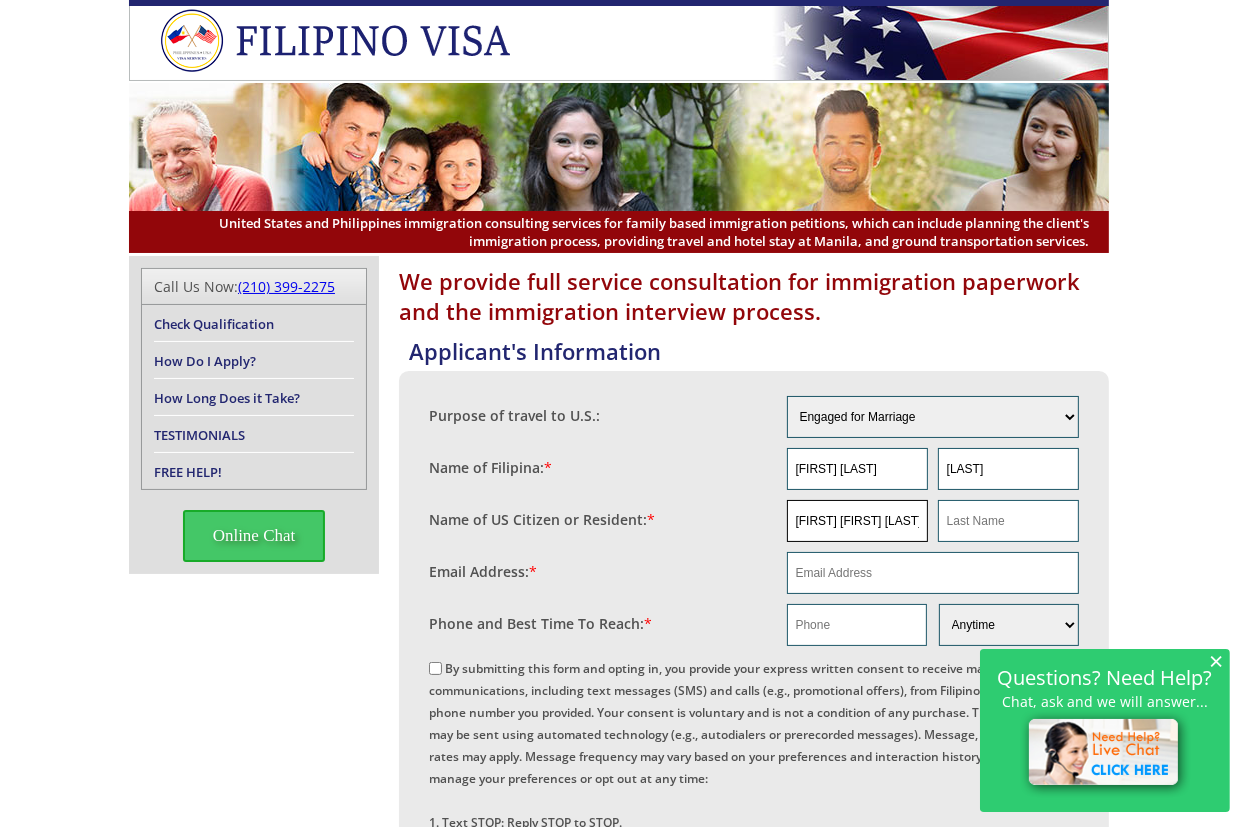 drag, startPoint x: 890, startPoint y: 521, endPoint x: 1010, endPoint y: 529, distance: 120.26637 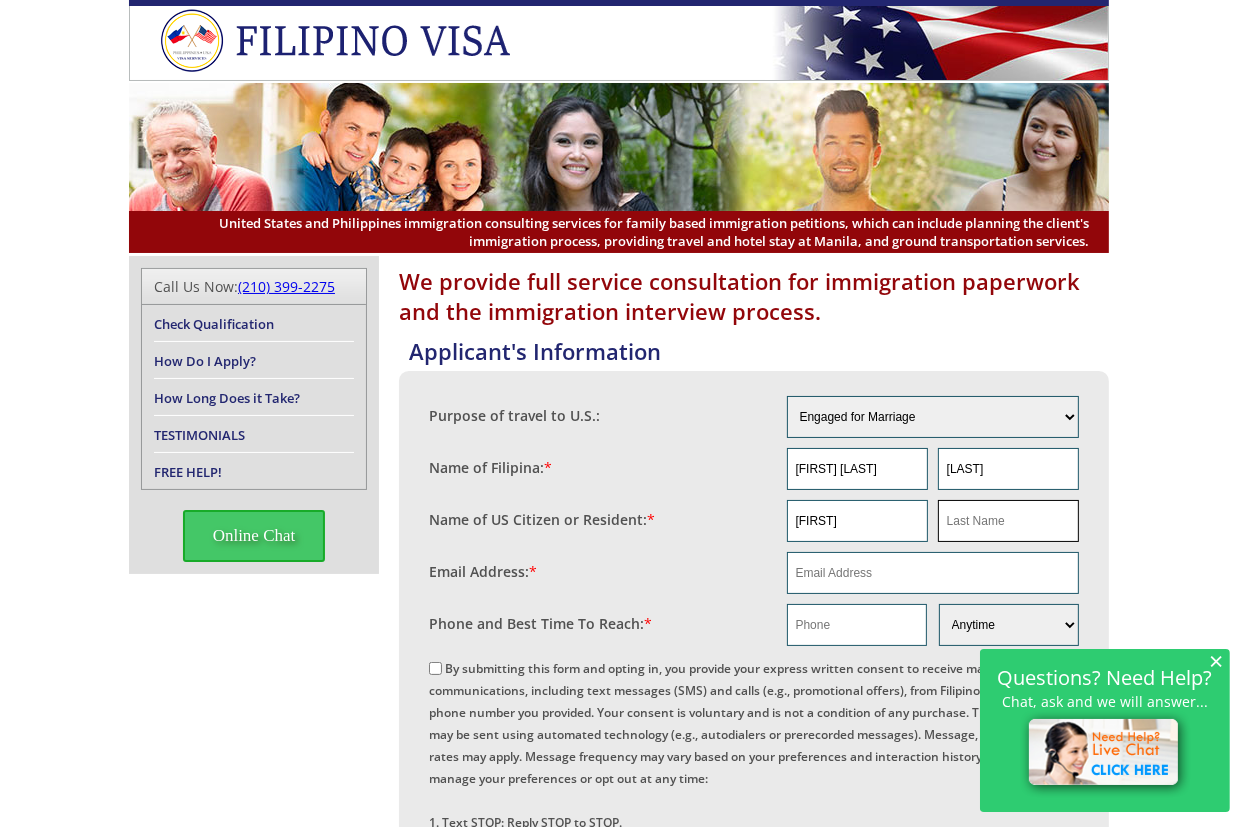 type on "[FIRST]" 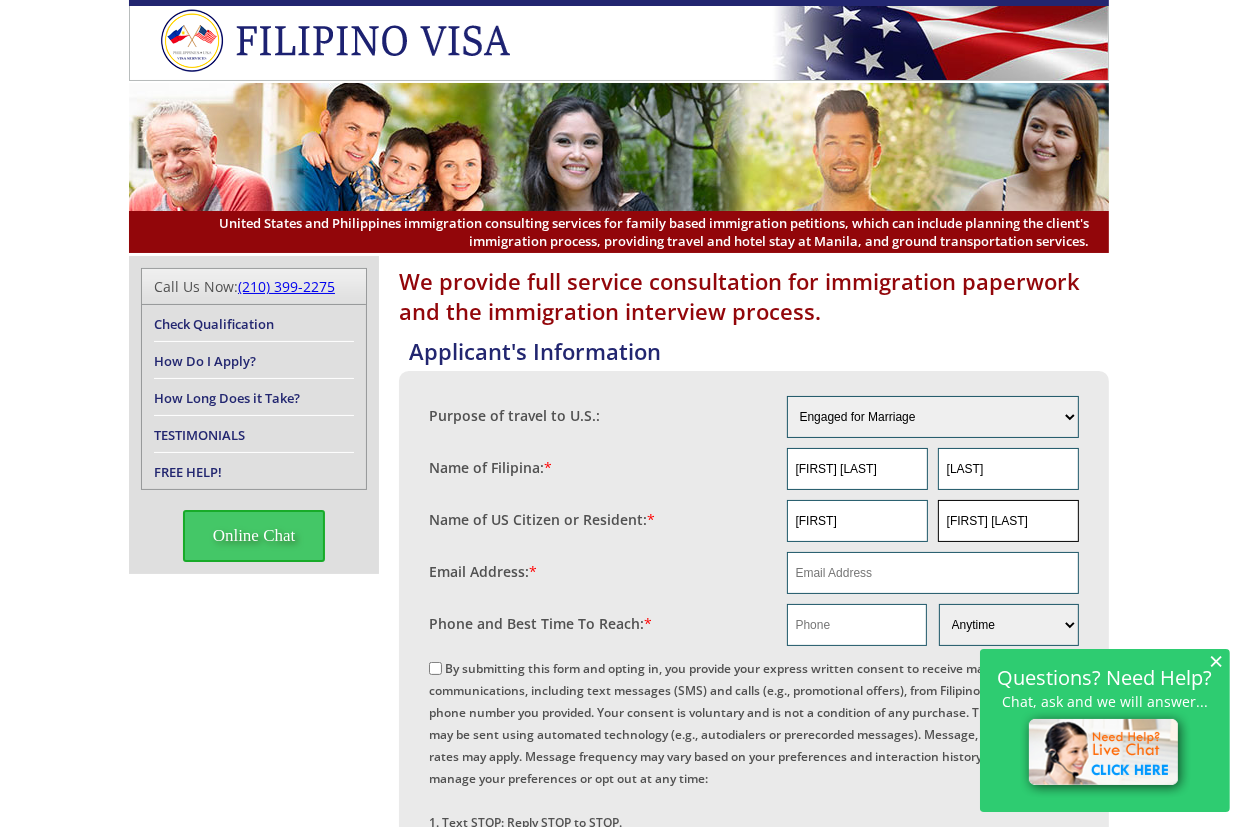 type on "[FIRST] [LAST]" 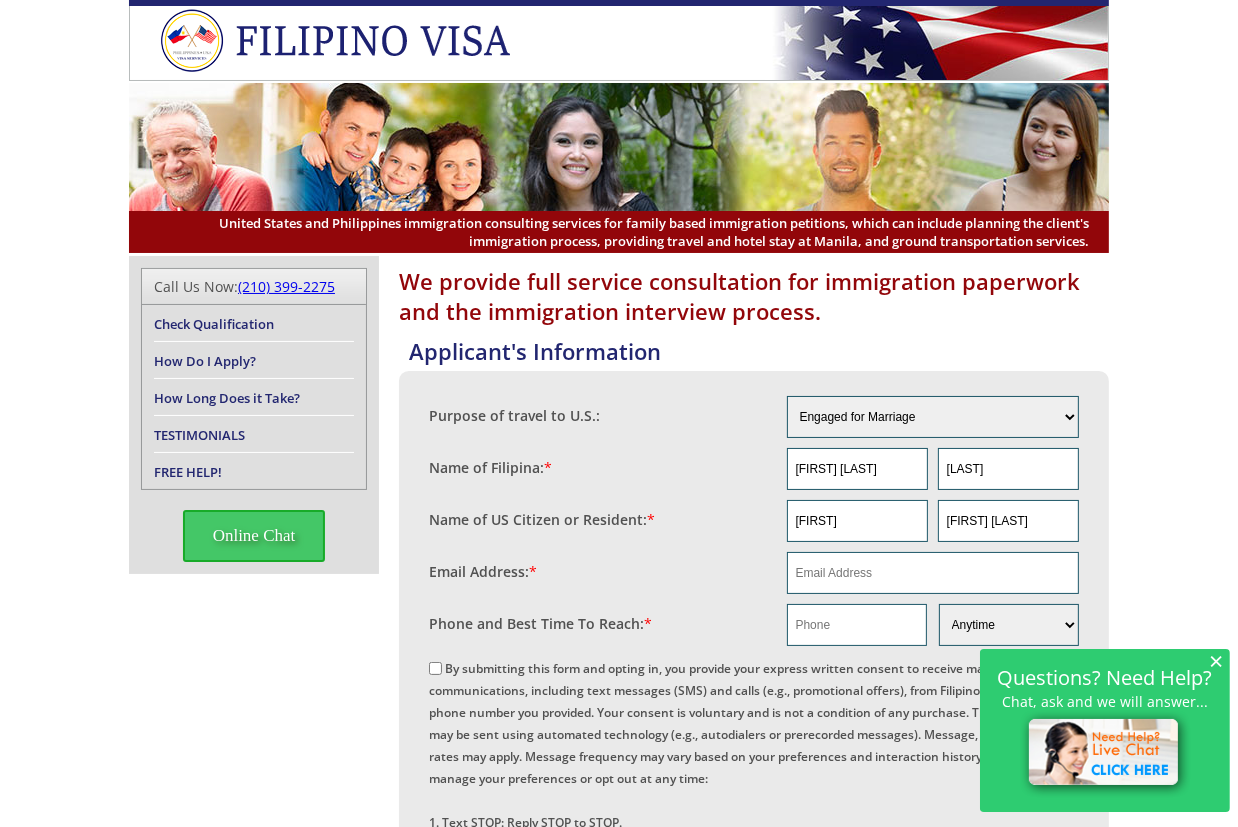 click on "×" at bounding box center (1216, 660) 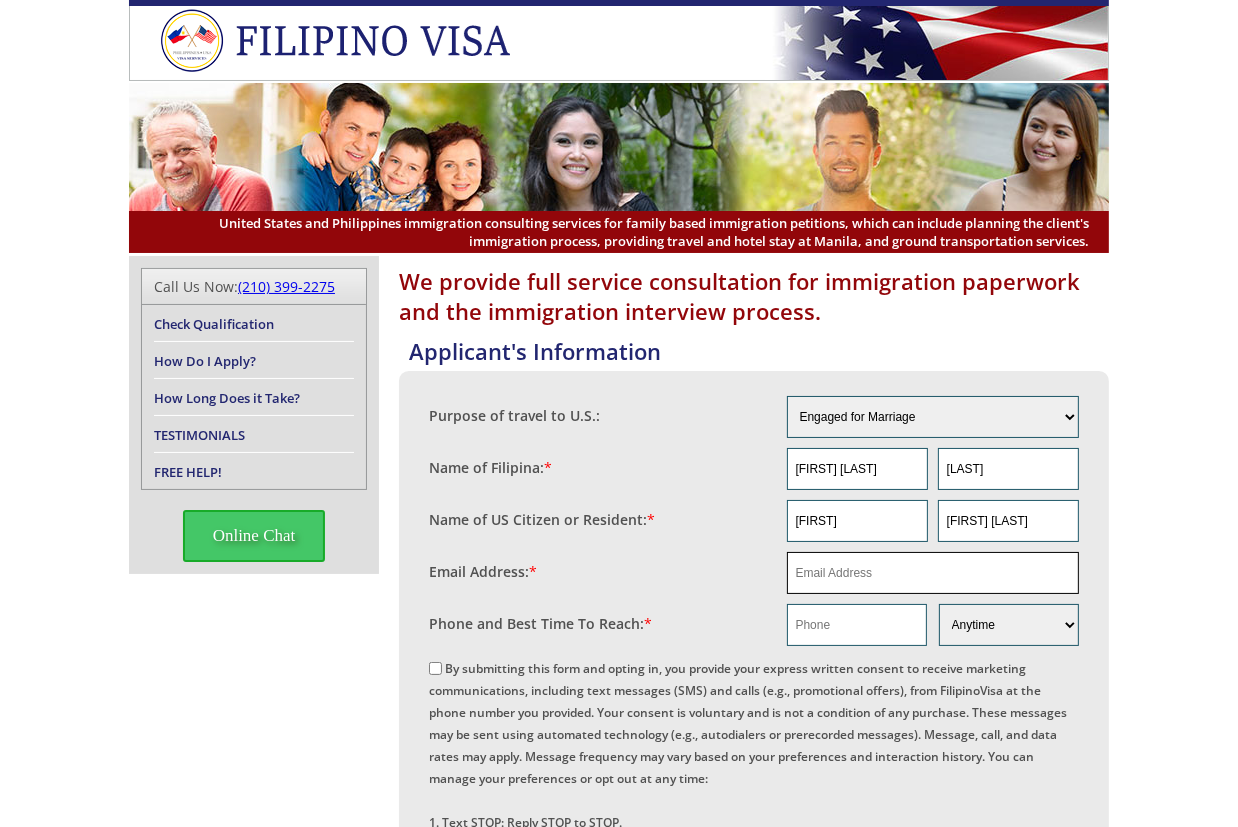 paste on "[PHONE]" 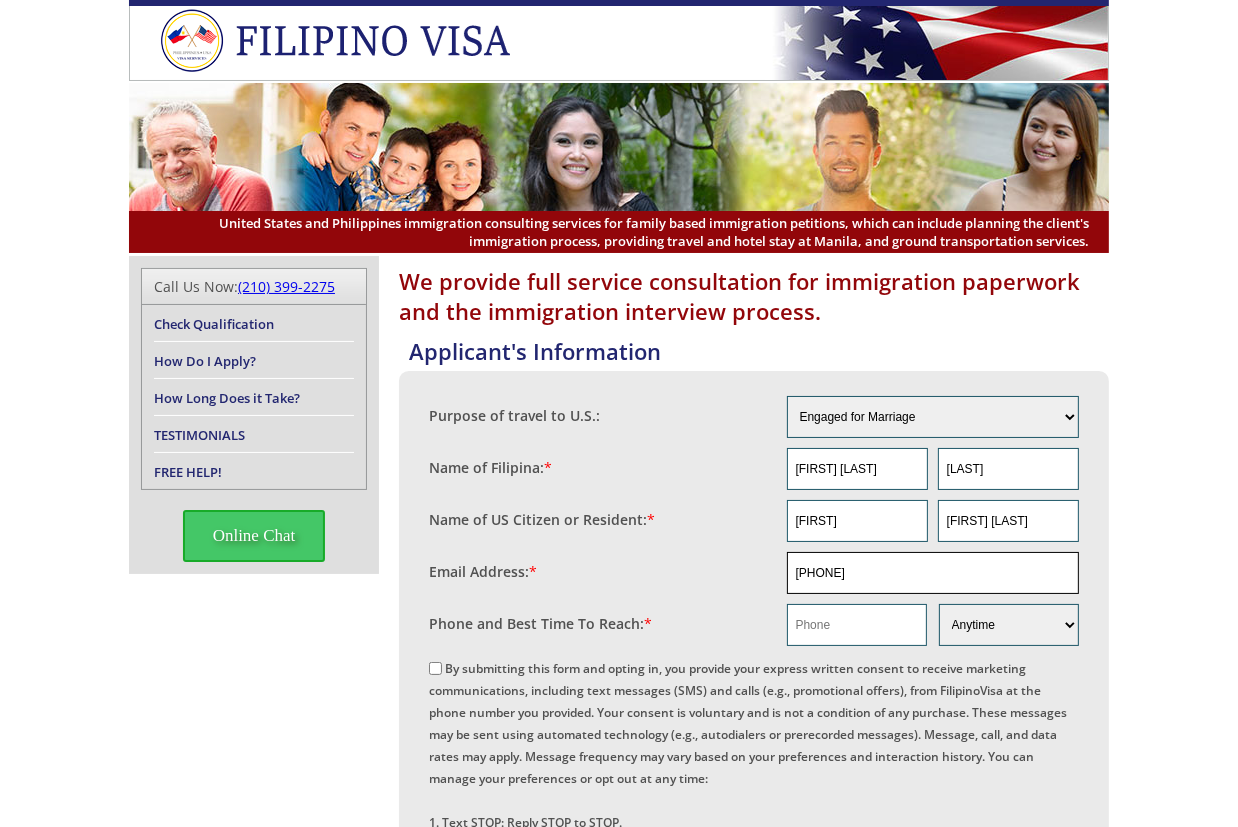 click on "[PHONE]" at bounding box center [933, 573] 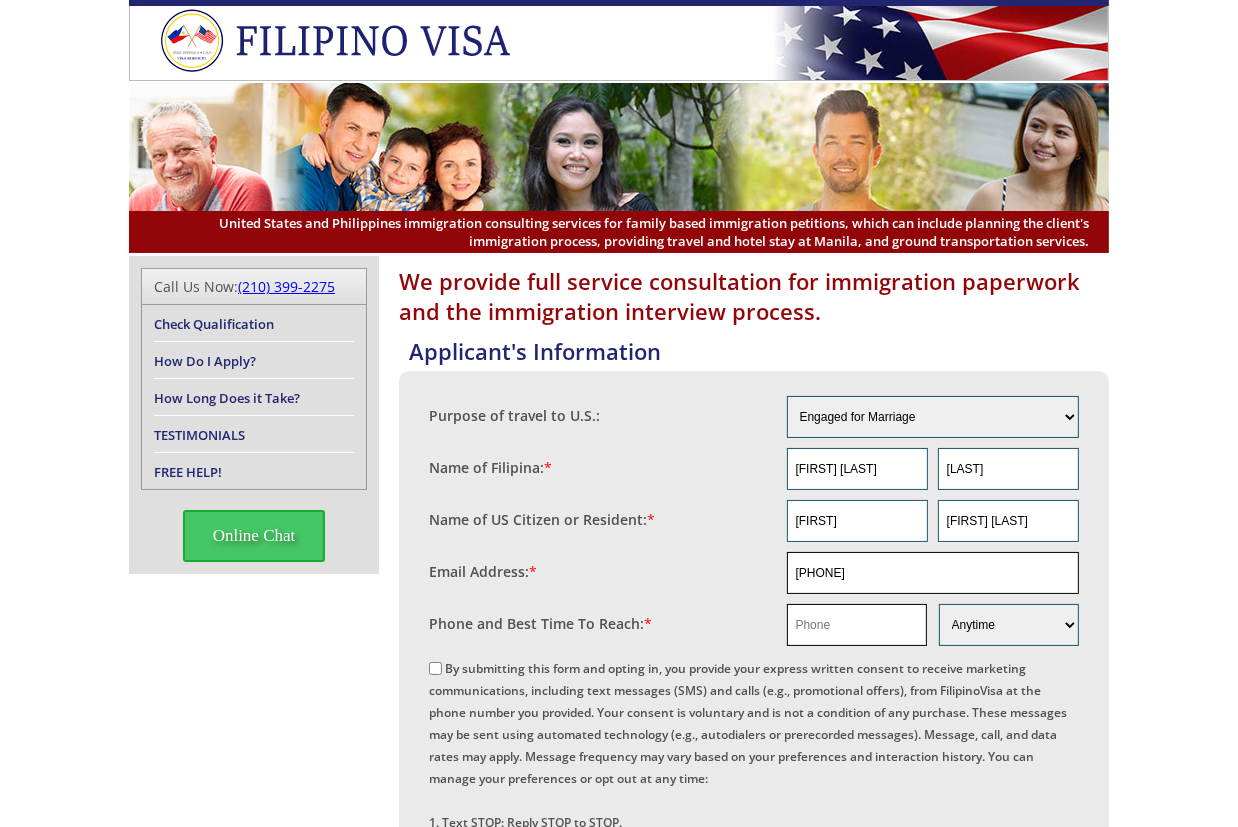 type on "[PHONE]" 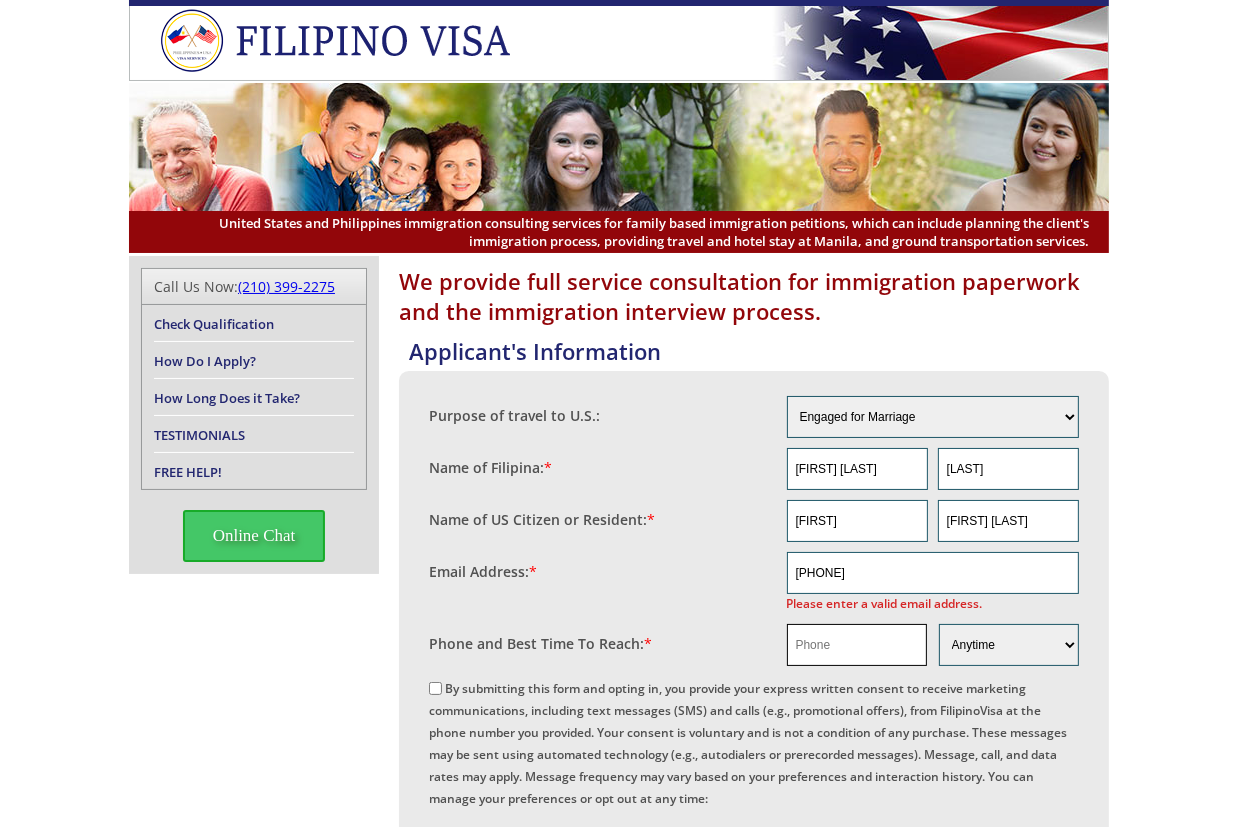 click on "Phone and Best Time To Reach:  *
Morning
Afternoon
Evening
Weekend
Anytime" at bounding box center (754, 645) 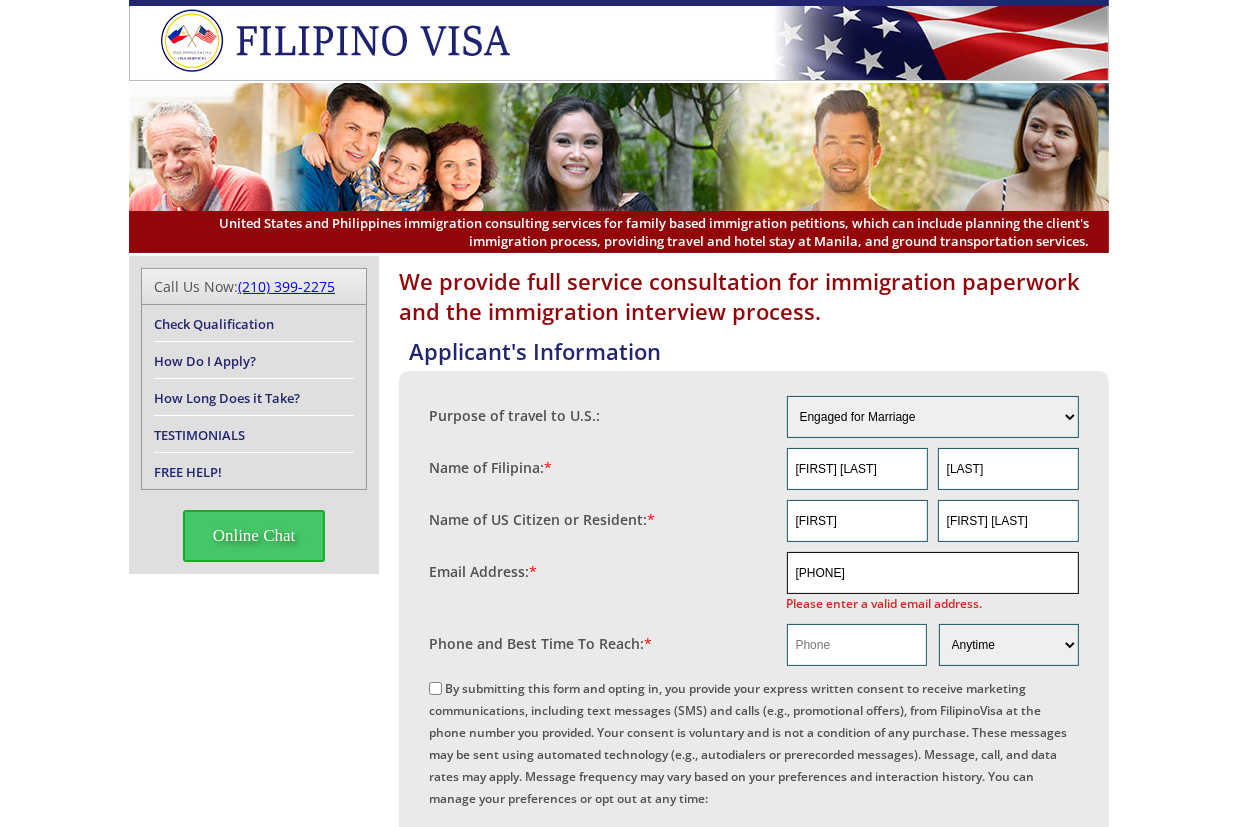 click on "[PHONE]" at bounding box center (933, 573) 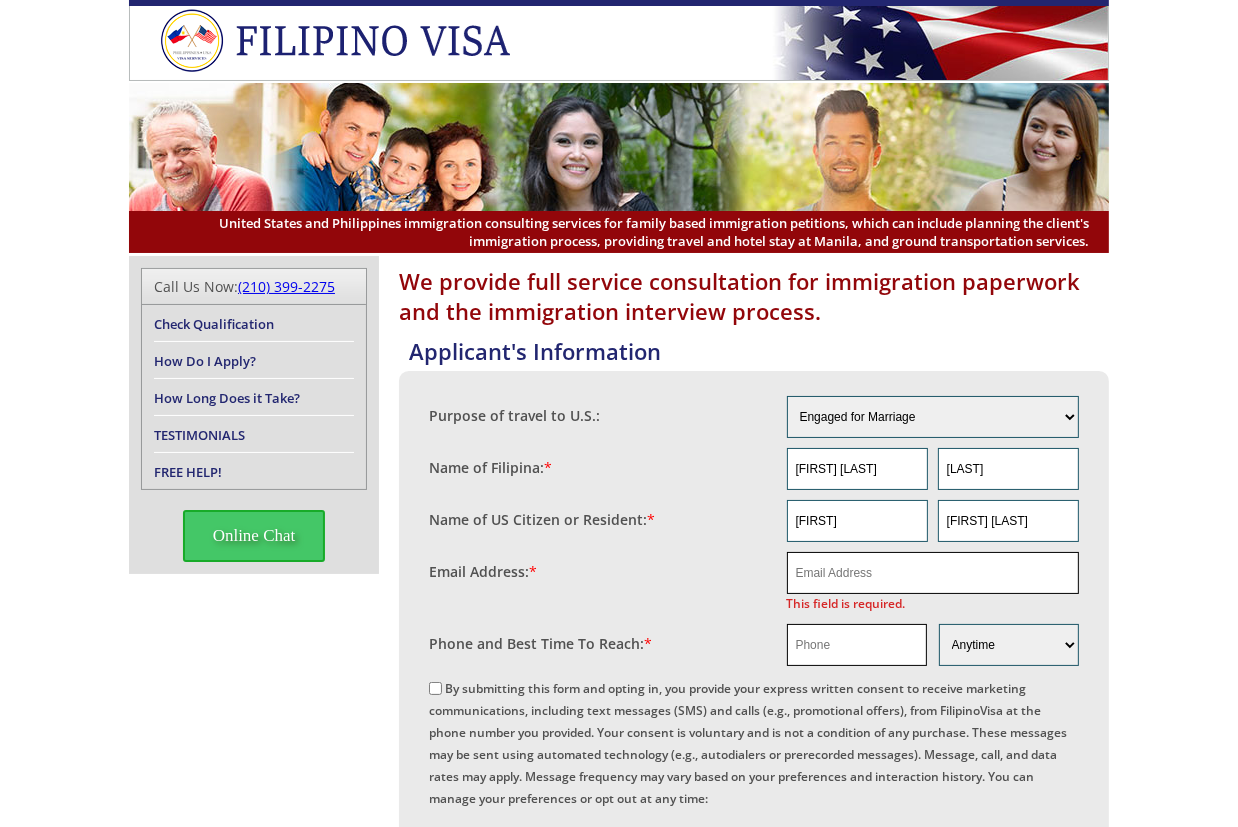 type 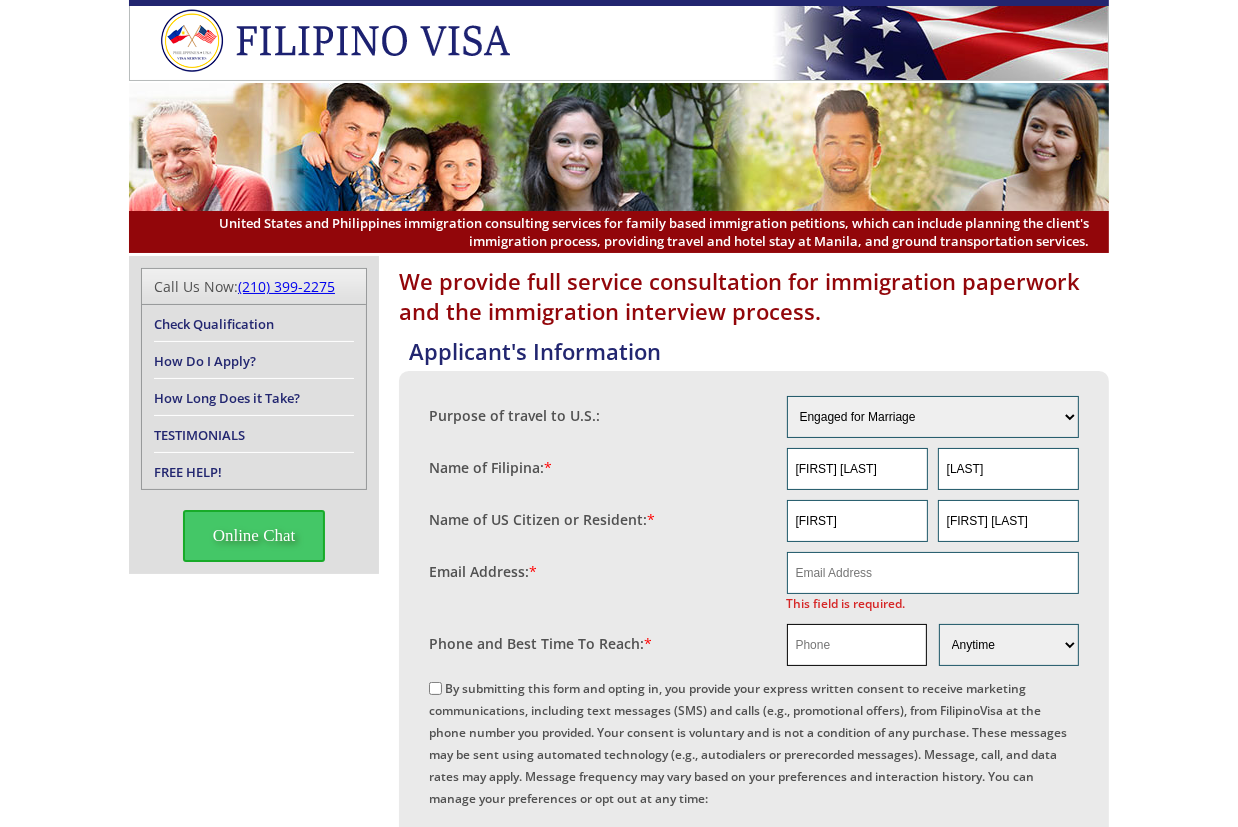 click at bounding box center (857, 645) 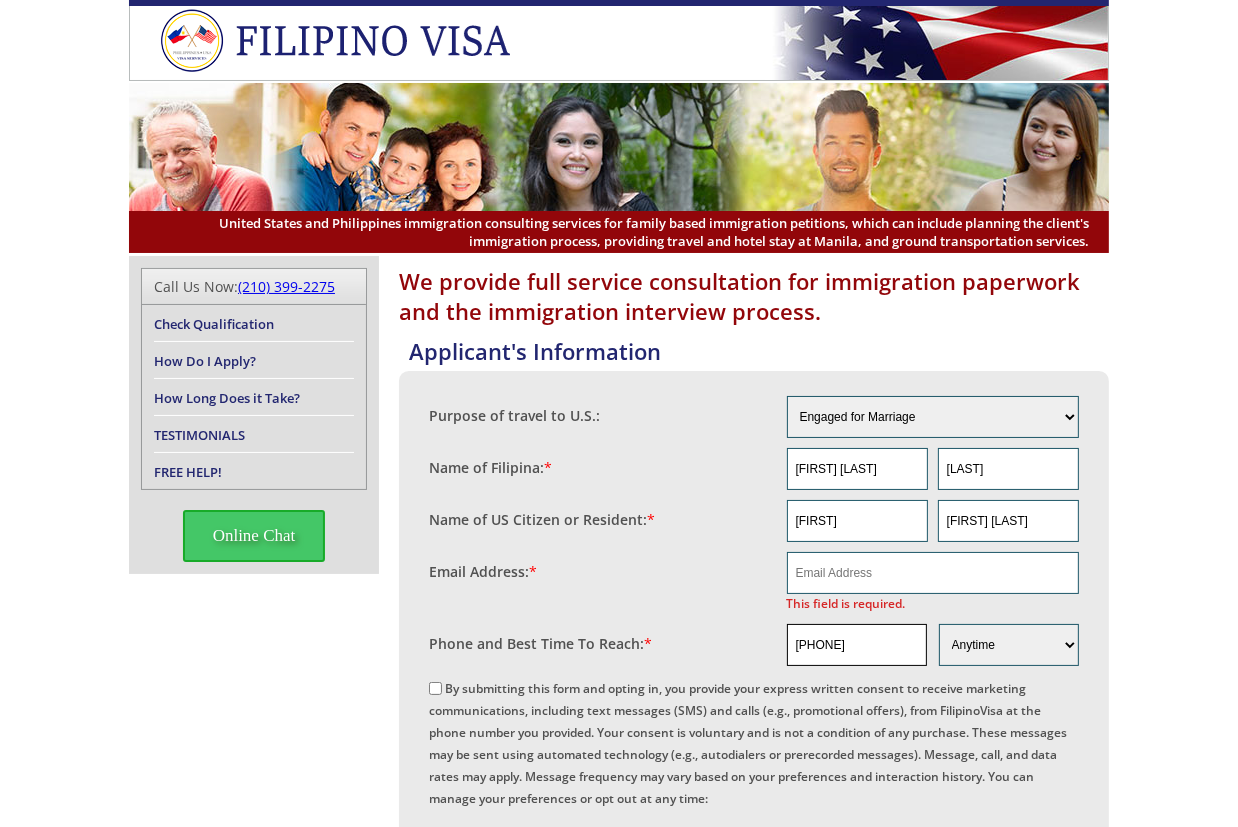 type on "[PHONE]" 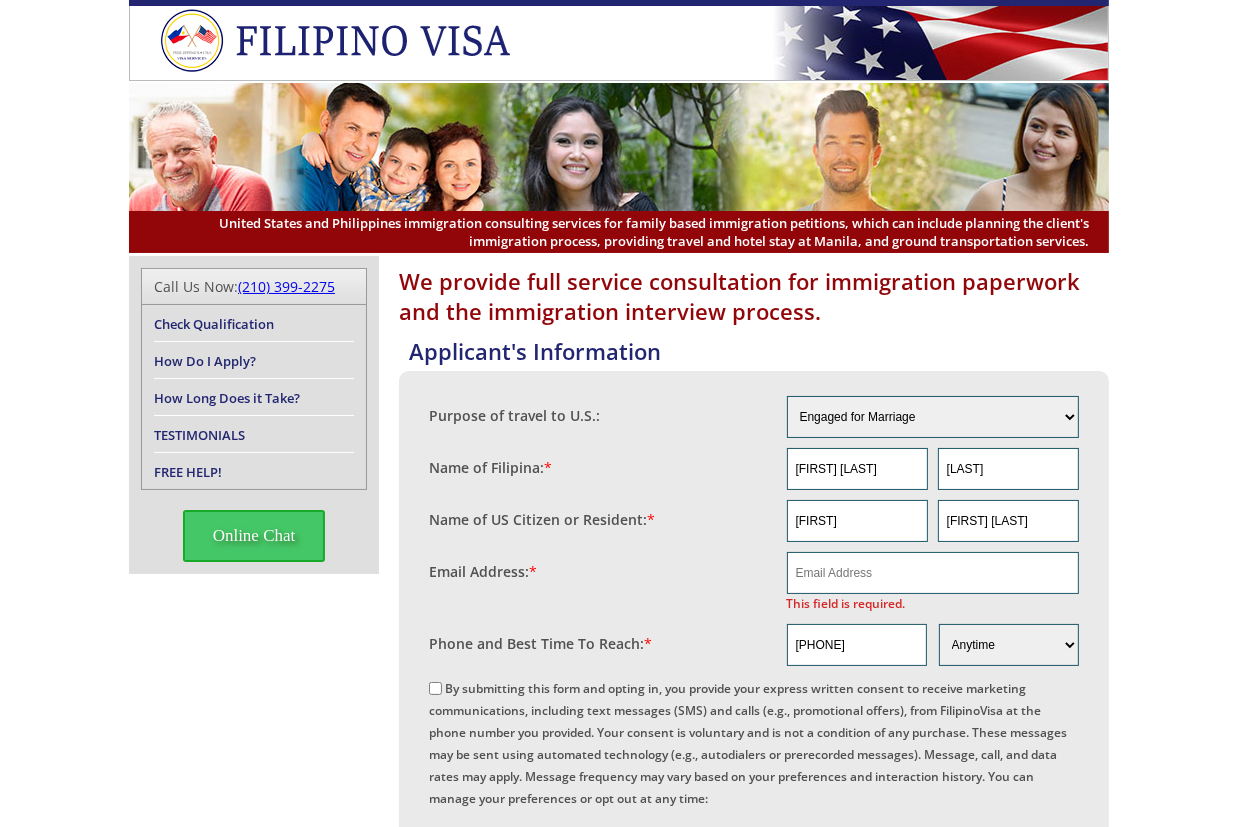 click on "We provide full service consultation for immigration paperwork and the immigration interview process.
Applicant's Information
Purpose of travel to U.S.:
Engaged for Marriage
Already Married to U.S. Citizen / Resident
For Short Term Visit (Less than 90 days)
For Long Term Visit (More than 90 days)
For A Job
For Family (children, parents, cousins, etc.)
For School (College/University)
For School (K-12) Not Sure Other" at bounding box center [619, 872] 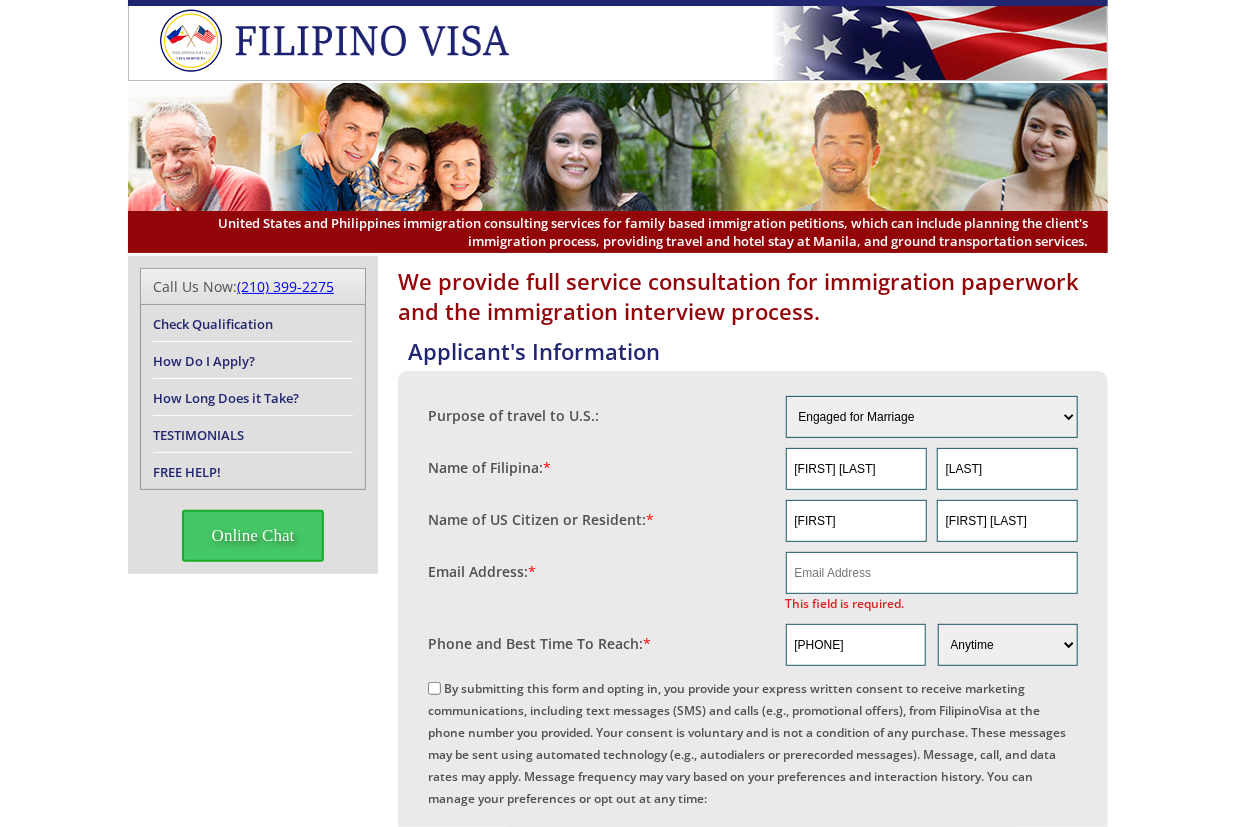 drag, startPoint x: 1205, startPoint y: 314, endPoint x: 1232, endPoint y: 307, distance: 27.89265 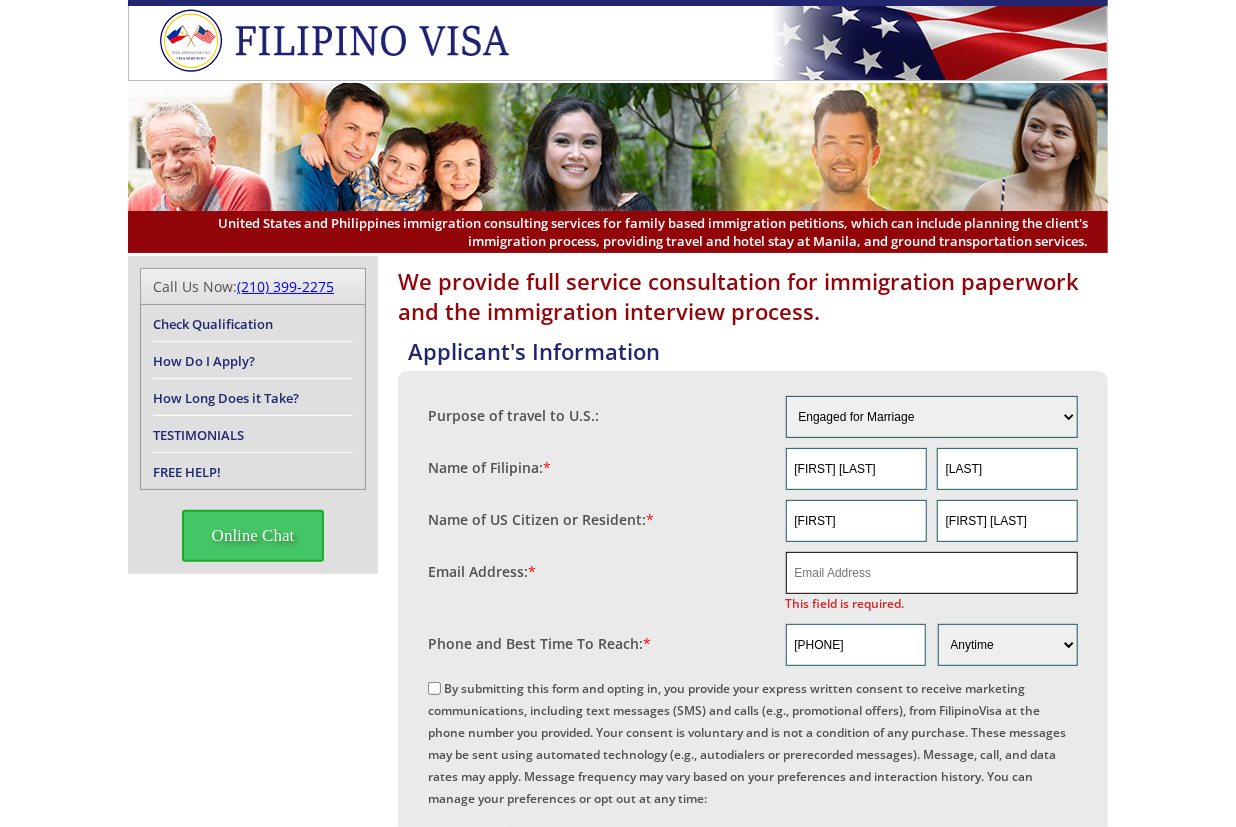 click at bounding box center [932, 573] 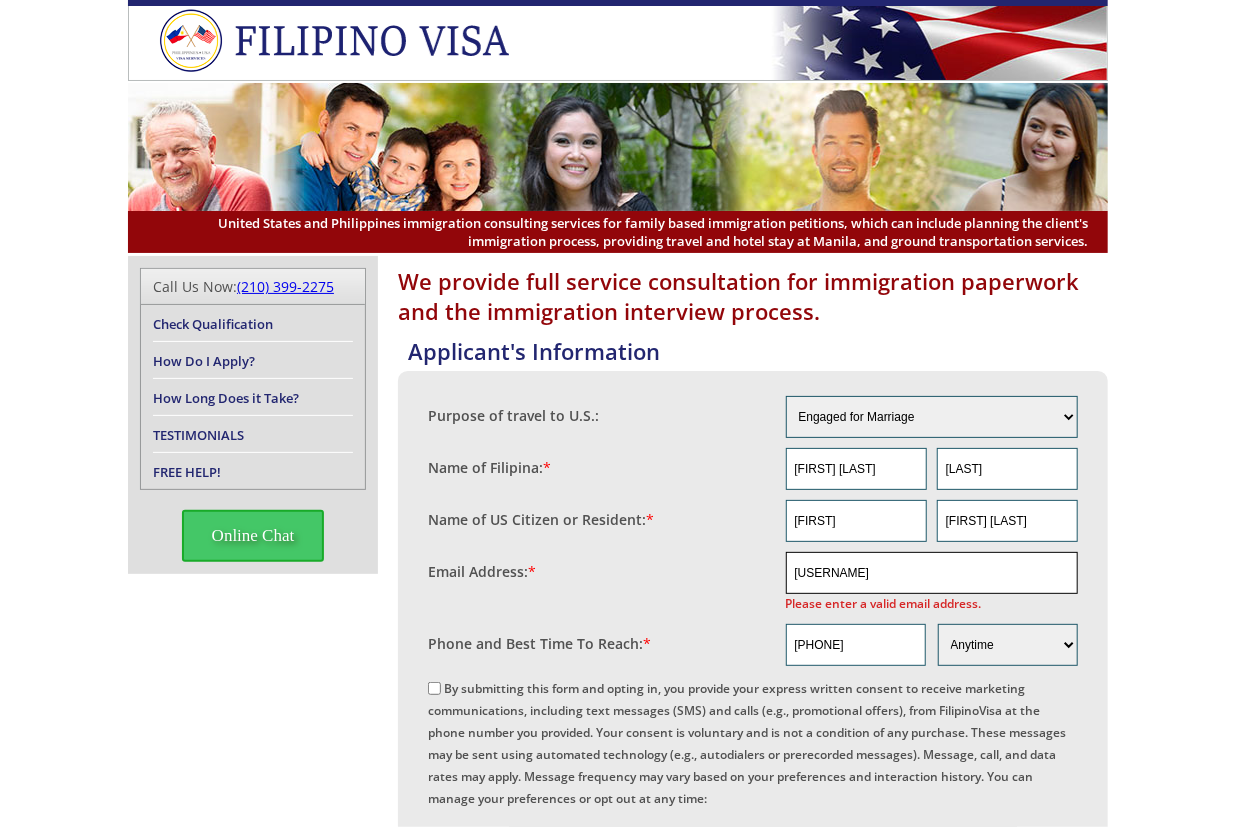 drag, startPoint x: 840, startPoint y: 580, endPoint x: 737, endPoint y: 579, distance: 103.00485 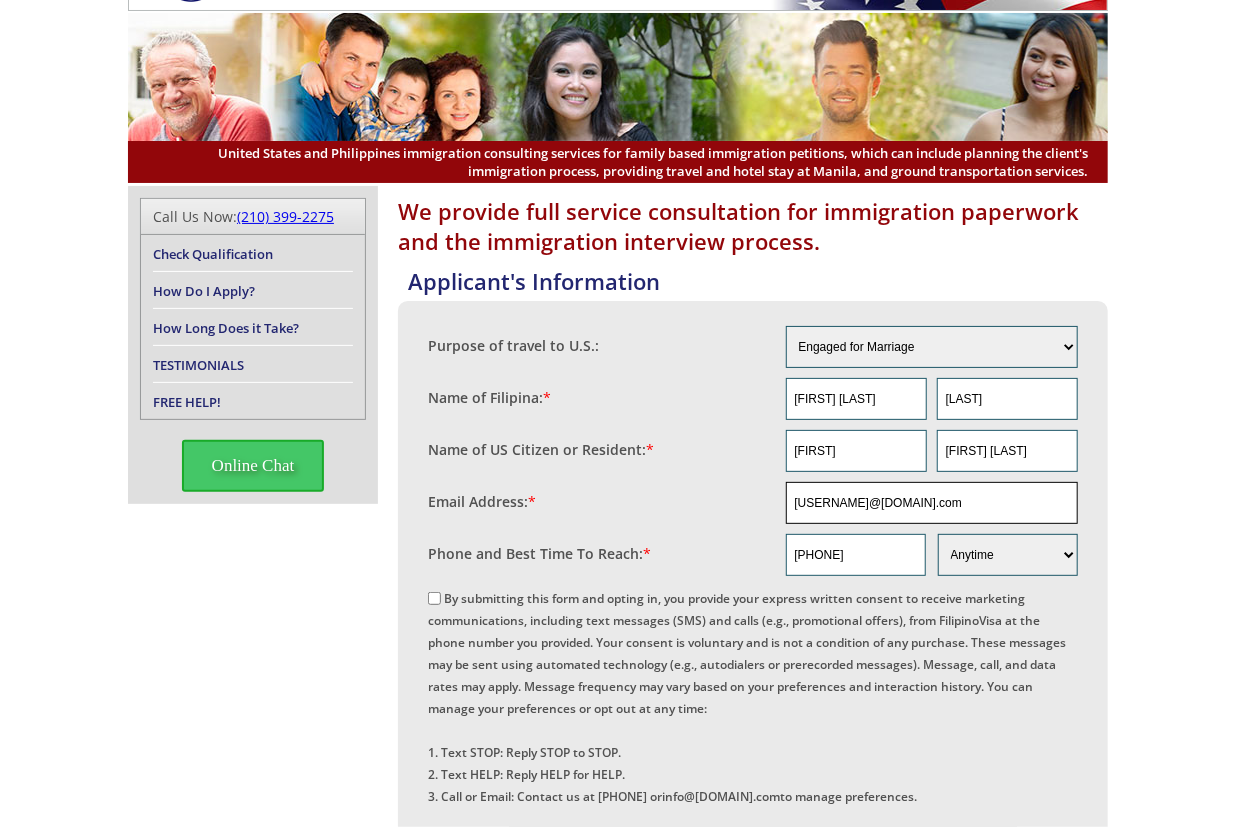 scroll, scrollTop: 151, scrollLeft: 0, axis: vertical 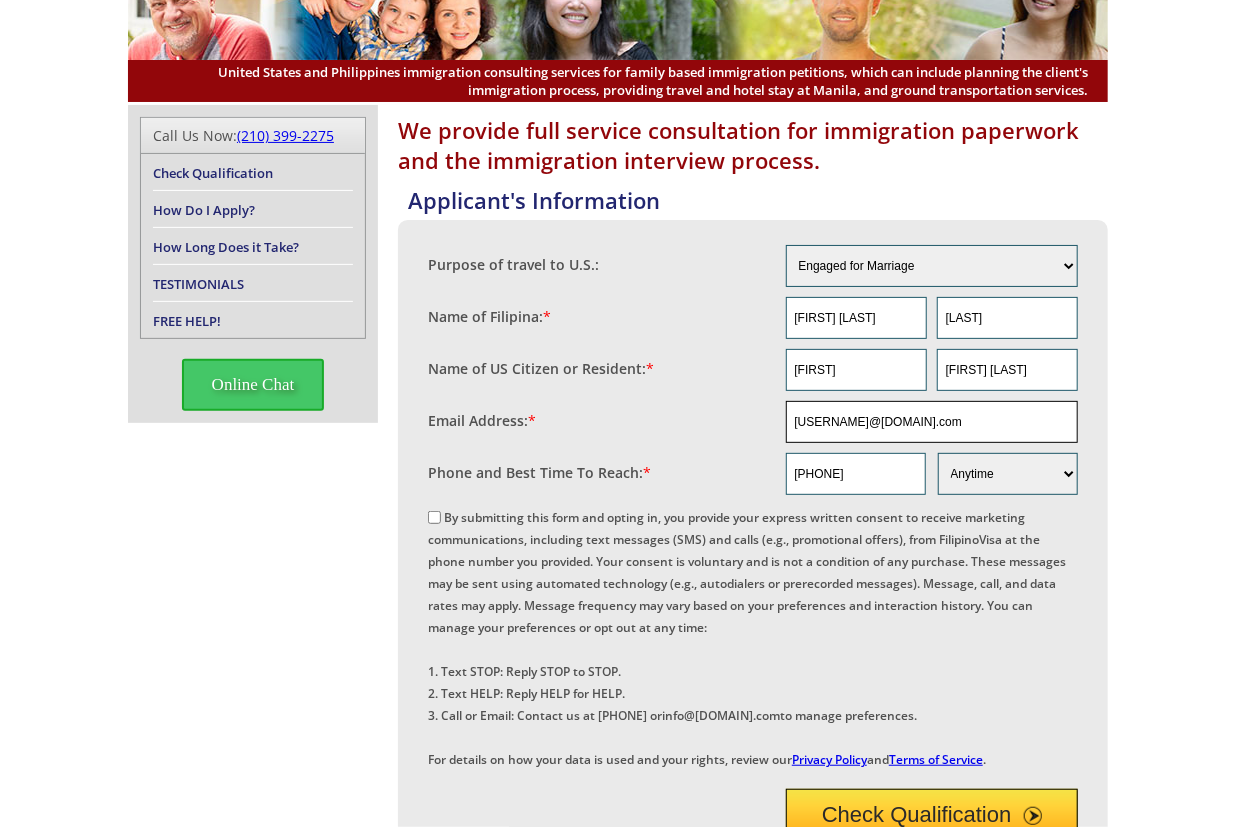 click on "[USERNAME]@[DOMAIN].com" at bounding box center [932, 422] 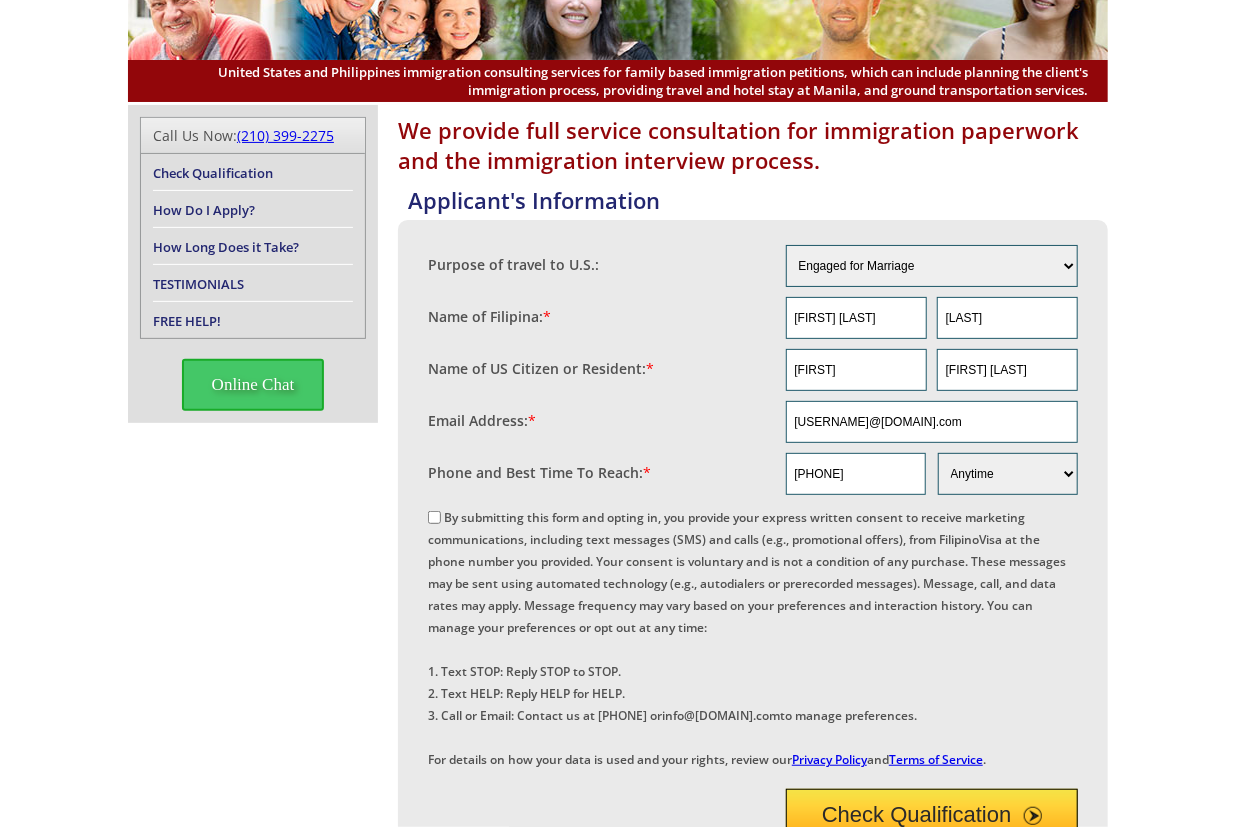 drag, startPoint x: 1125, startPoint y: 420, endPoint x: 1240, endPoint y: 379, distance: 122.09013 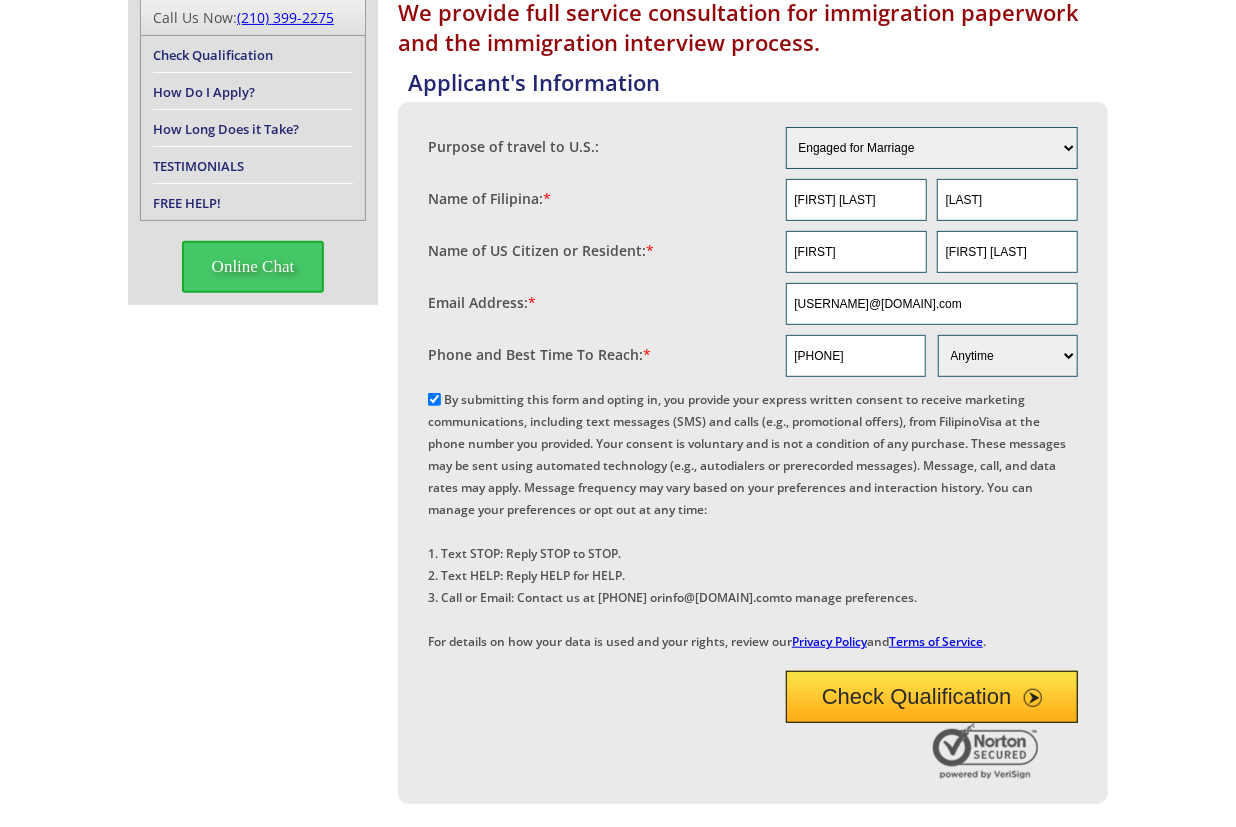 scroll, scrollTop: 454, scrollLeft: 0, axis: vertical 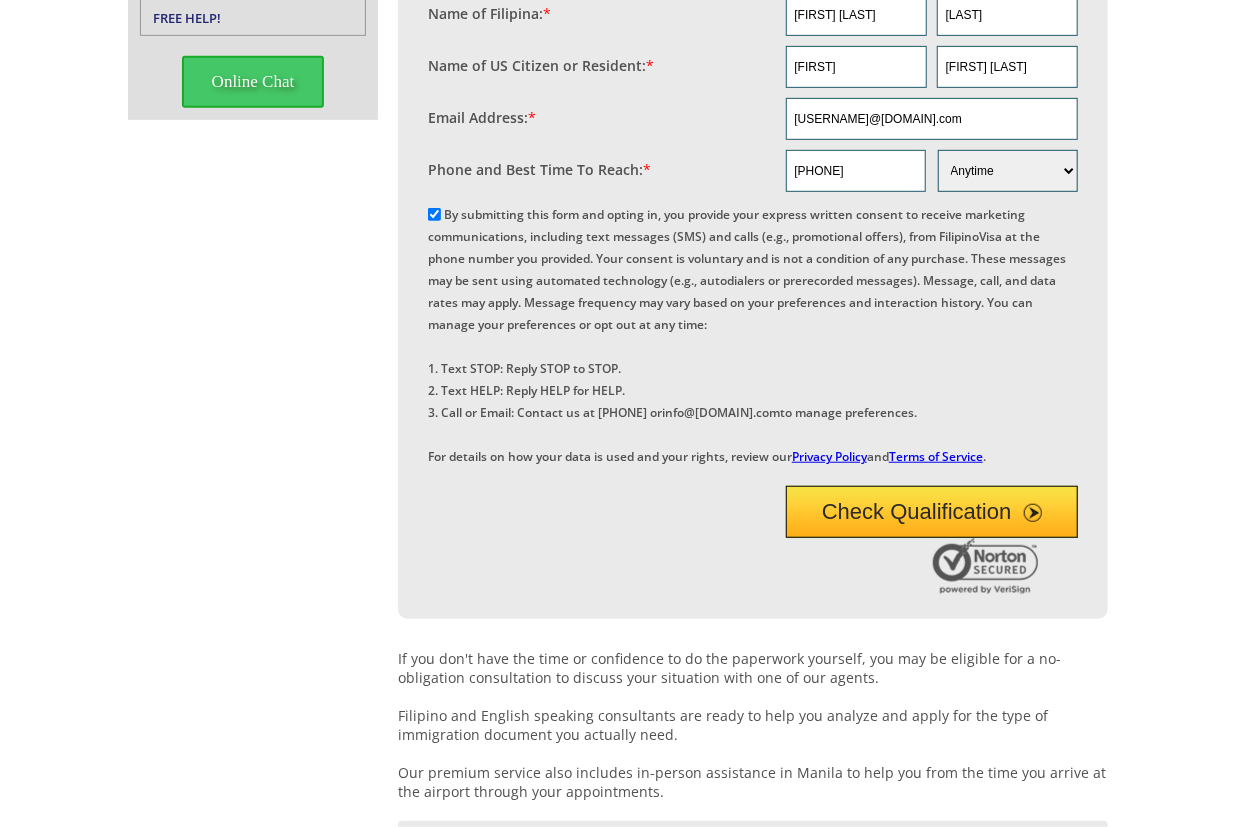 click on "Check Qualification" at bounding box center [932, 512] 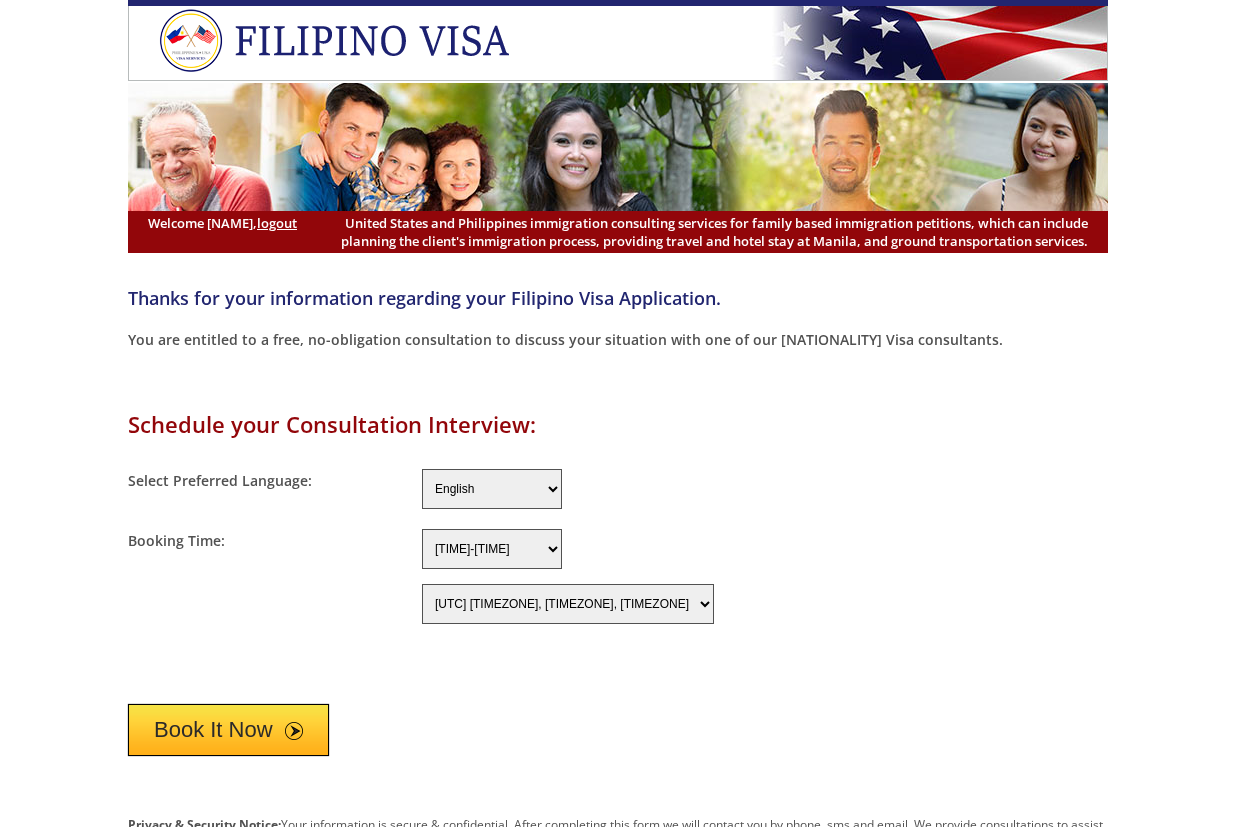 select on "-480" 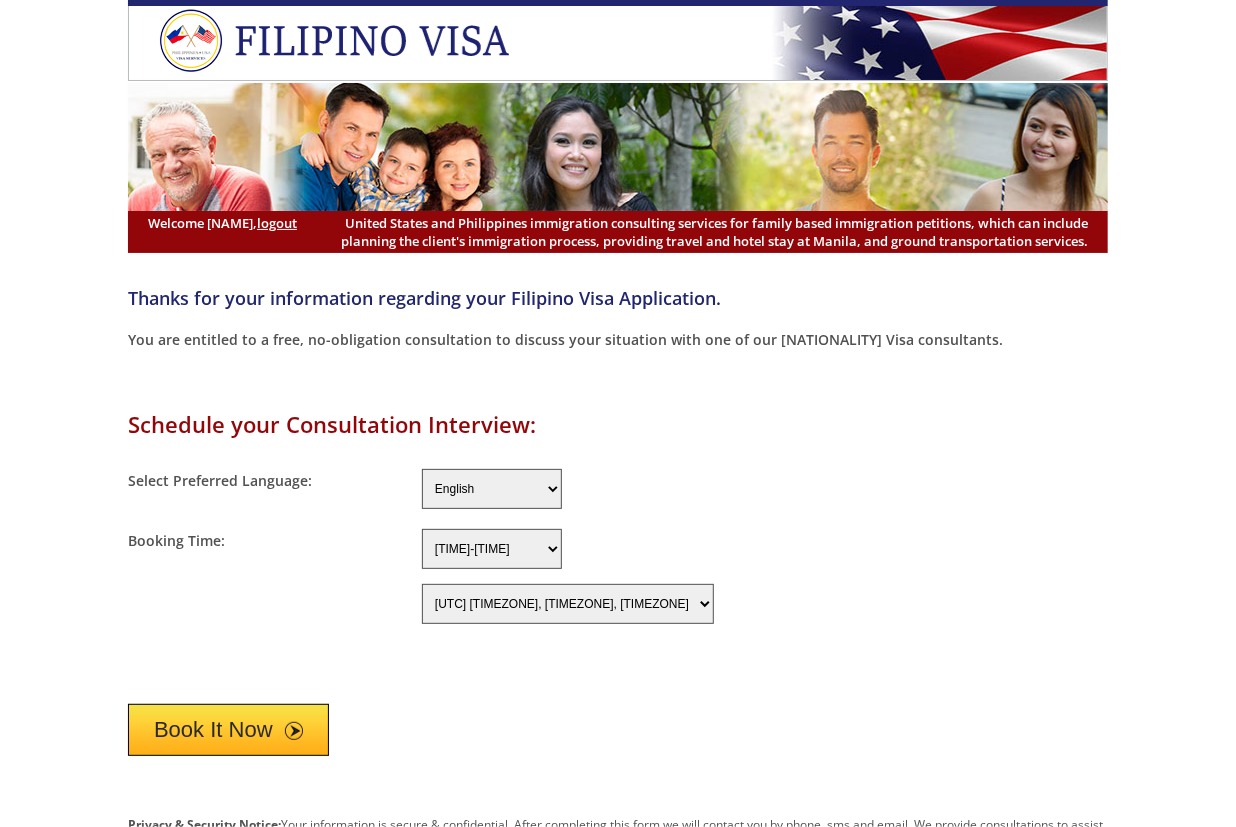scroll, scrollTop: 0, scrollLeft: 0, axis: both 